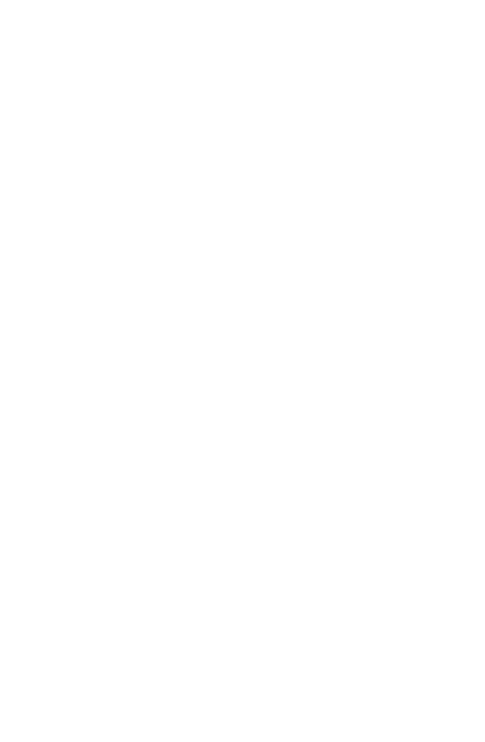 scroll, scrollTop: 0, scrollLeft: 0, axis: both 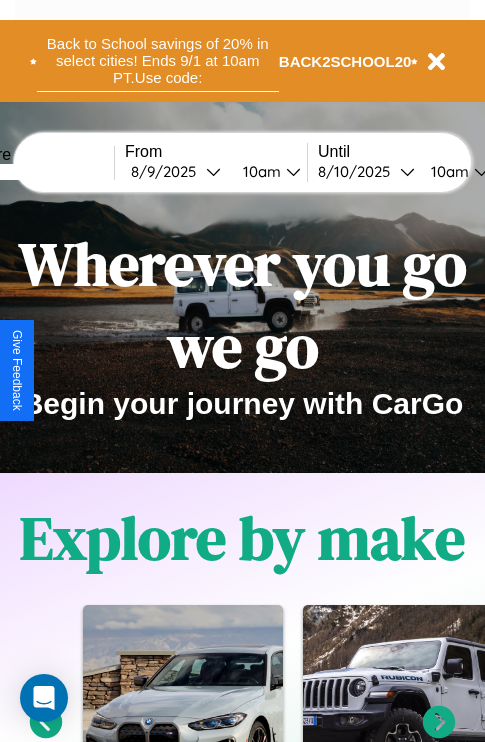 click on "Back to School savings of 20% in select cities! Ends 9/1 at 10am PT.  Use code:" at bounding box center [158, 61] 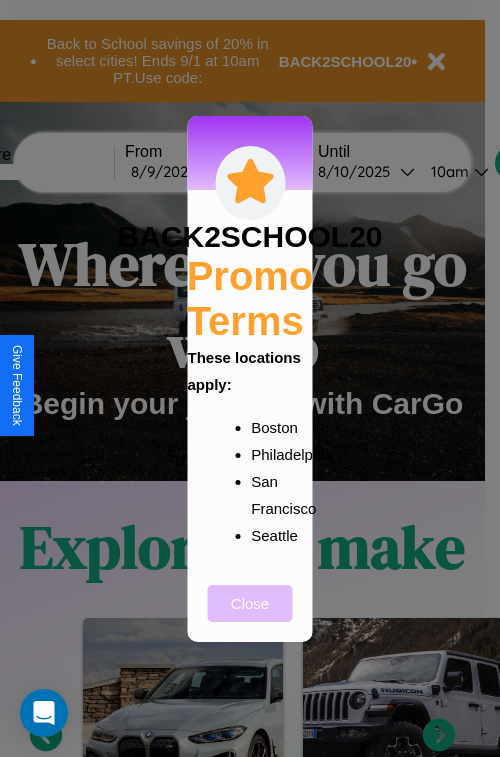 click on "Close" at bounding box center (250, 603) 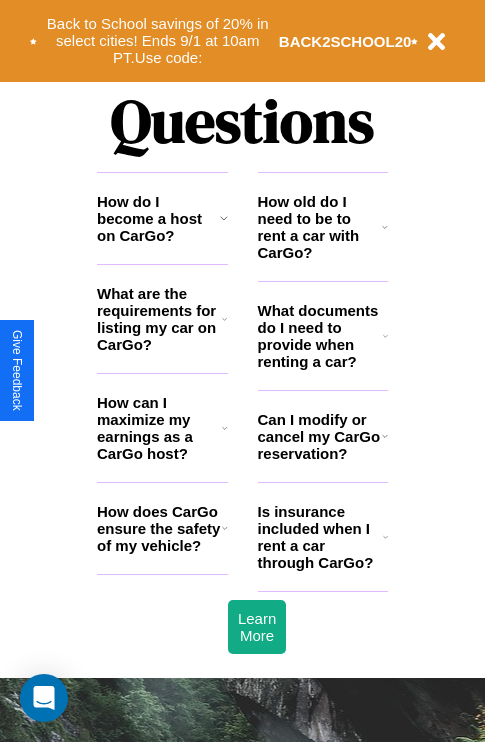 scroll, scrollTop: 2423, scrollLeft: 0, axis: vertical 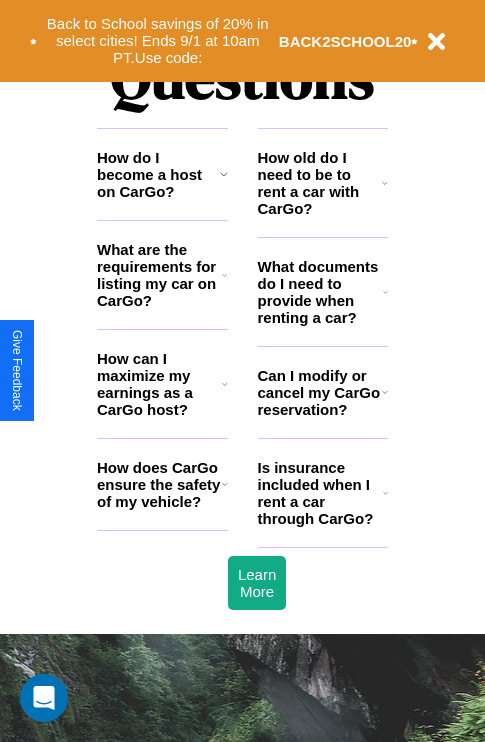 click 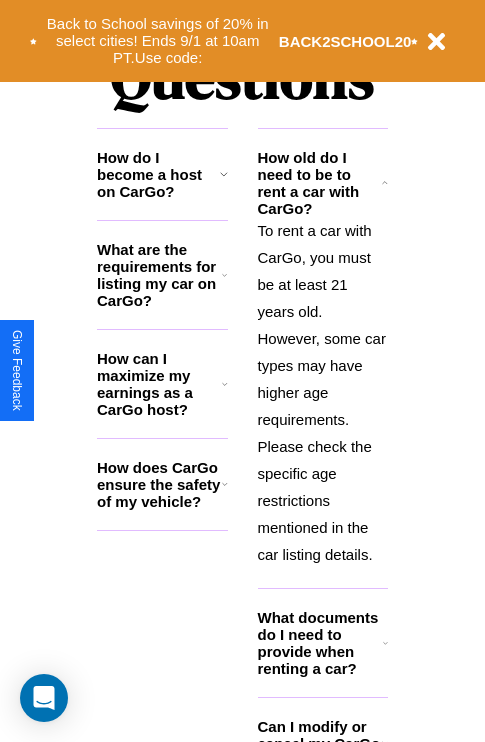 click on "What are the requirements for listing my car on CarGo?" at bounding box center [159, 275] 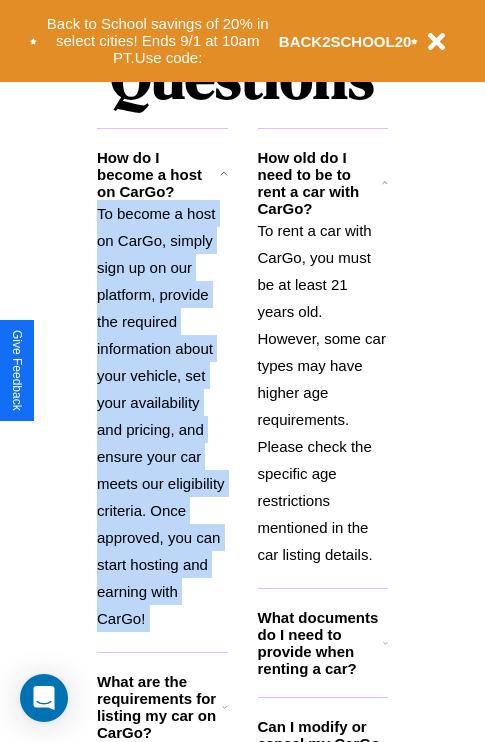 scroll, scrollTop: 2584, scrollLeft: 0, axis: vertical 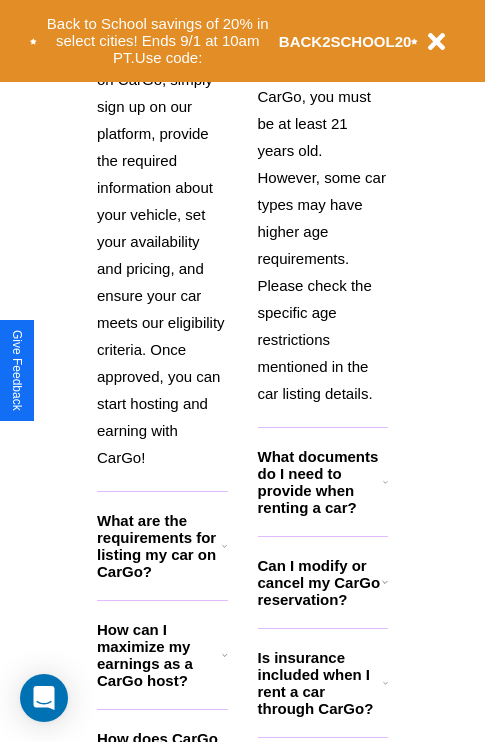 click on "How can I maximize my earnings as a CarGo host?" at bounding box center (159, 655) 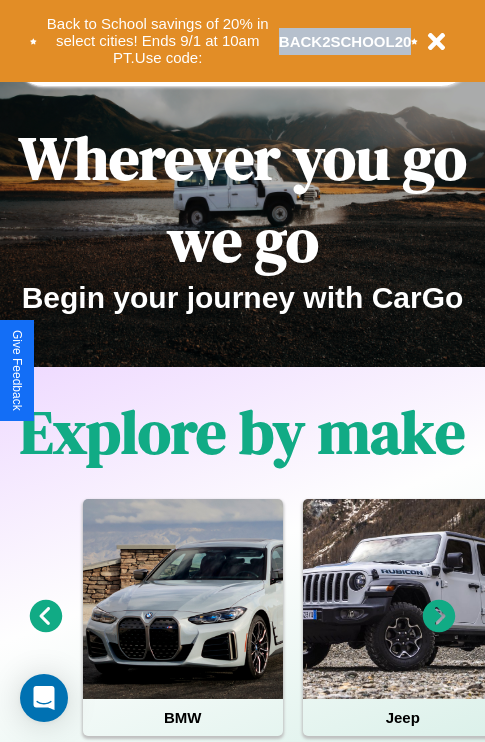 scroll, scrollTop: 0, scrollLeft: 0, axis: both 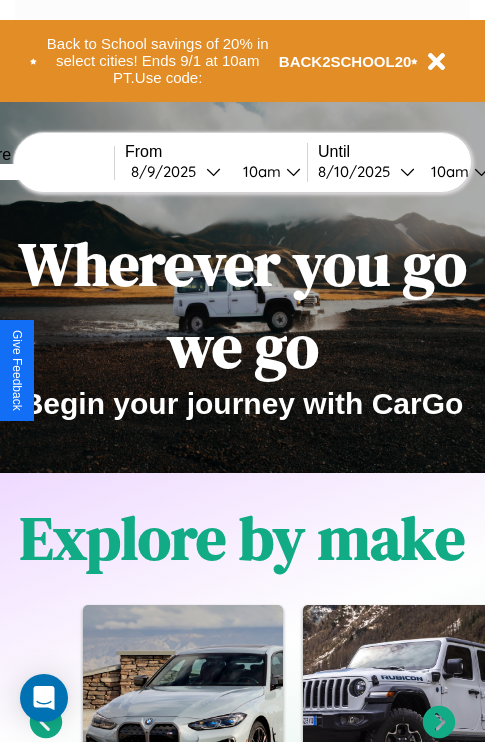 click at bounding box center [39, 172] 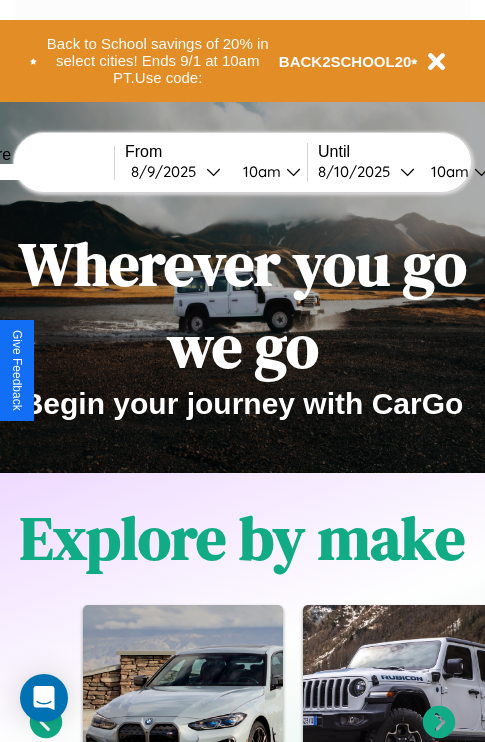 type on "******" 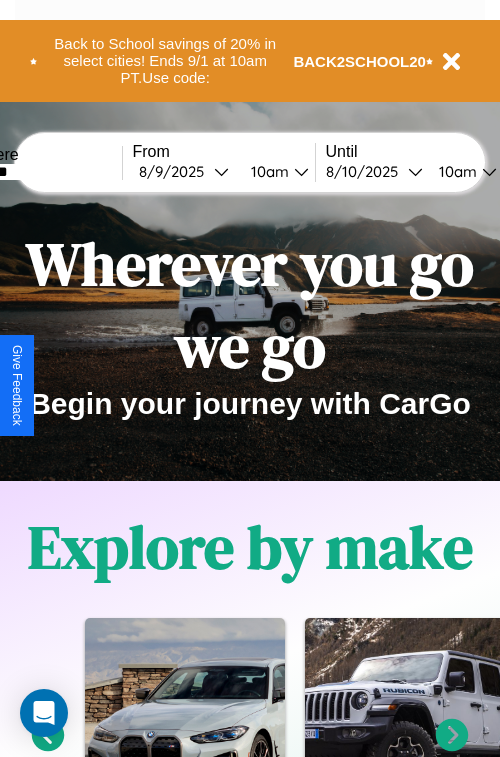 select on "*" 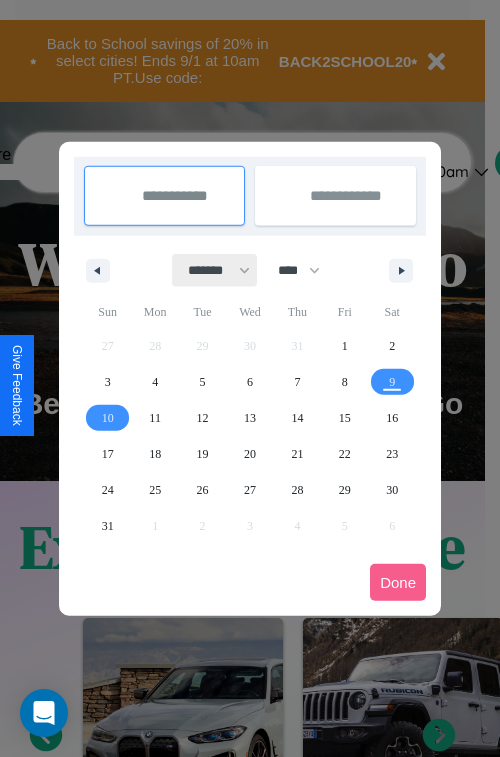 click on "******* ******** ***** ***** *** **** **** ****** ********* ******* ******** ********" at bounding box center [215, 270] 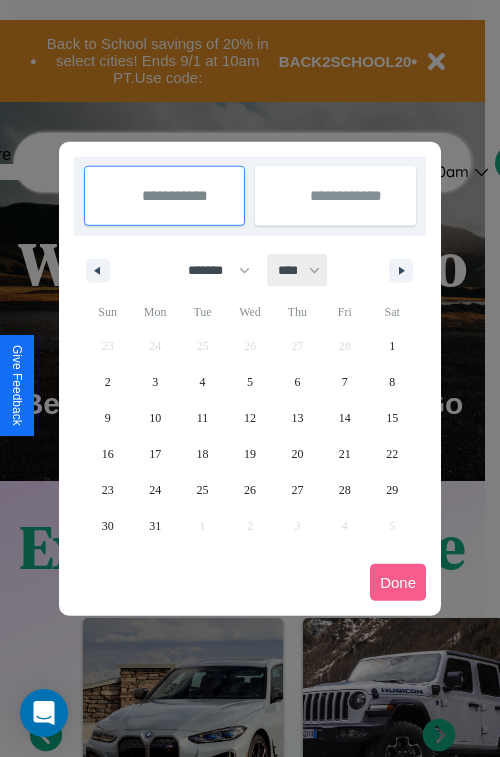 click on "**** **** **** **** **** **** **** **** **** **** **** **** **** **** **** **** **** **** **** **** **** **** **** **** **** **** **** **** **** **** **** **** **** **** **** **** **** **** **** **** **** **** **** **** **** **** **** **** **** **** **** **** **** **** **** **** **** **** **** **** **** **** **** **** **** **** **** **** **** **** **** **** **** **** **** **** **** **** **** **** **** **** **** **** **** **** **** **** **** **** **** **** **** **** **** **** **** **** **** **** **** **** **** **** **** **** **** **** **** **** **** **** **** **** **** **** **** **** **** **** ****" at bounding box center (298, 270) 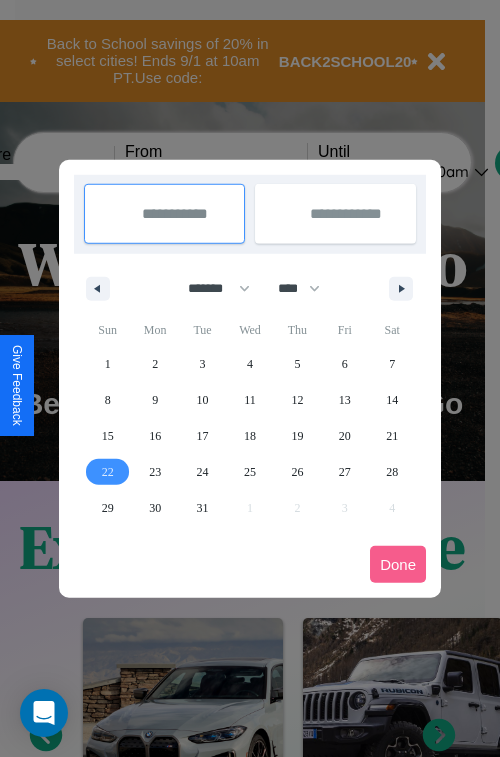 click on "22" at bounding box center [108, 472] 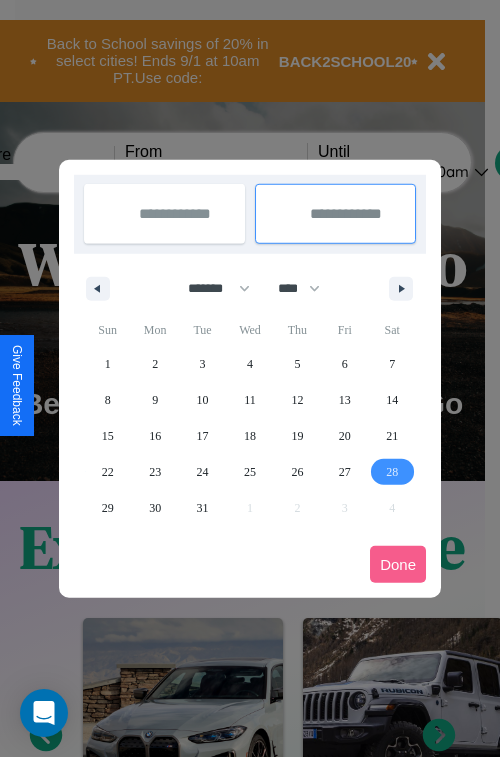 click on "28" at bounding box center [392, 472] 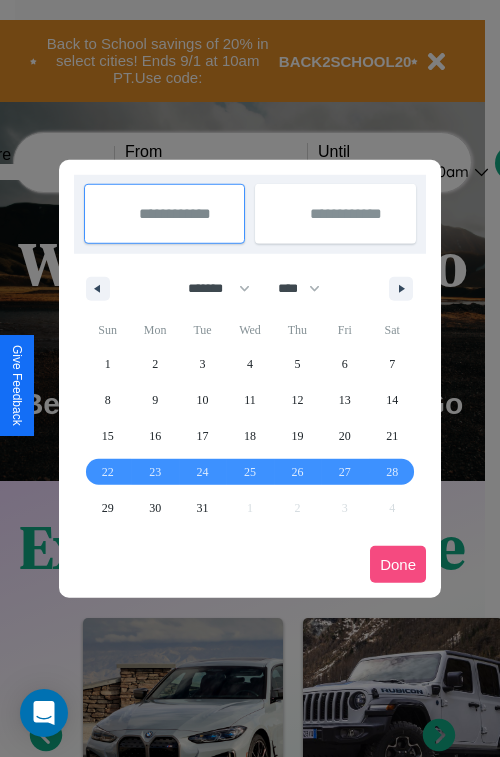 click on "Done" at bounding box center (398, 564) 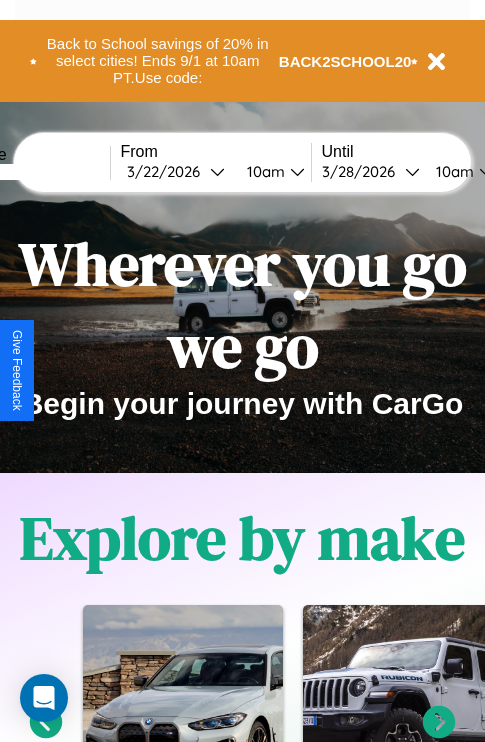 click on "10am" at bounding box center [263, 171] 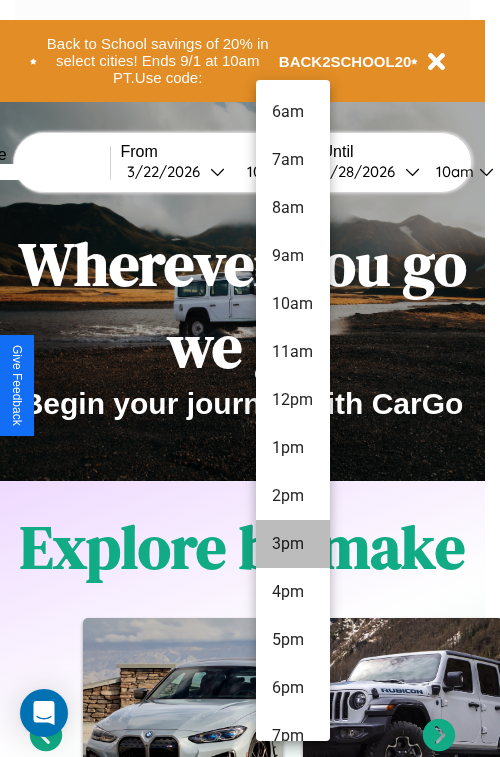 click on "3pm" at bounding box center [293, 544] 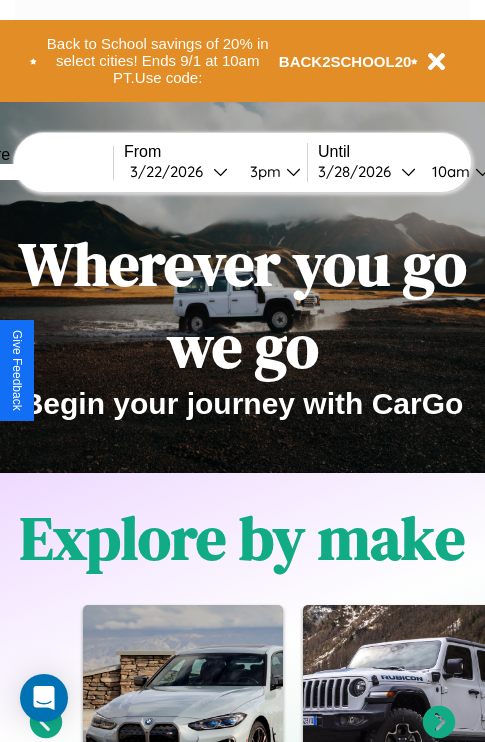 scroll, scrollTop: 0, scrollLeft: 73, axis: horizontal 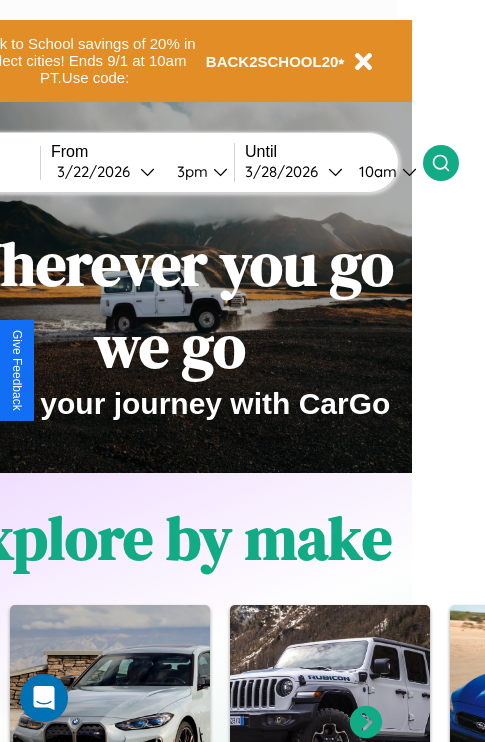 click 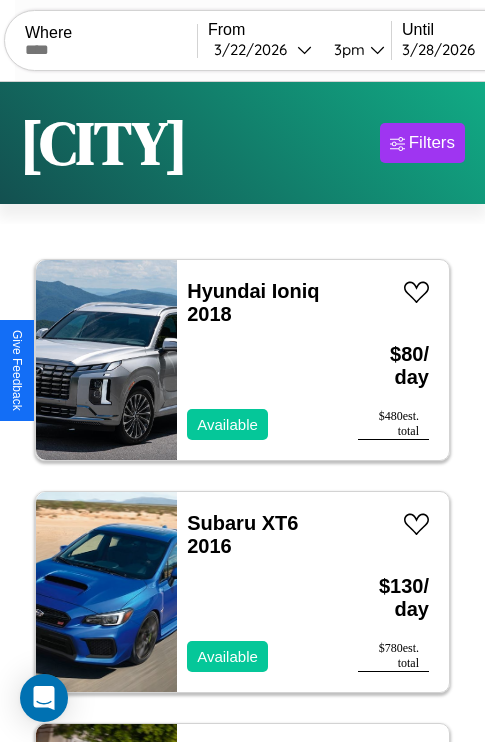 scroll, scrollTop: 95, scrollLeft: 0, axis: vertical 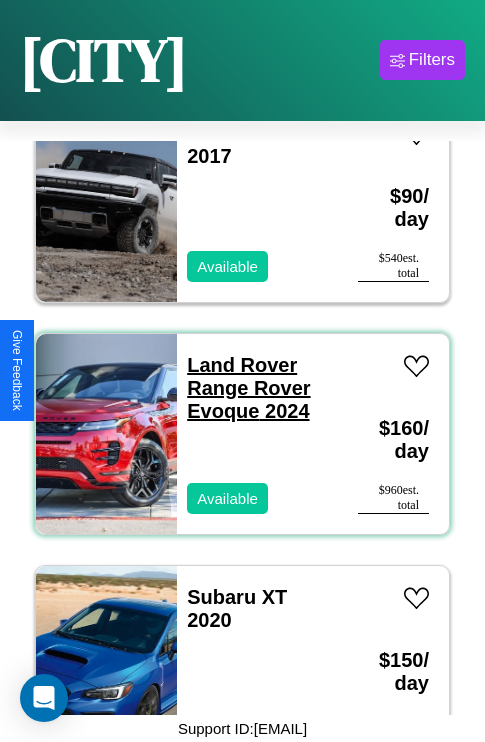 click on "Land Rover   Range Rover Evoque   2024" at bounding box center [248, 388] 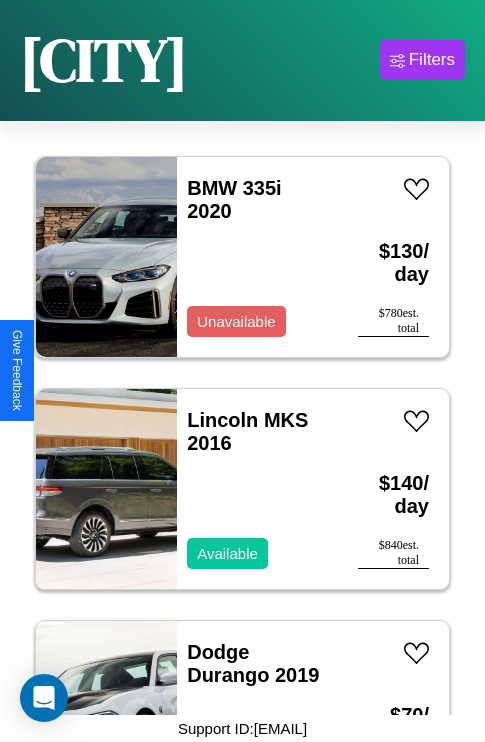 scroll, scrollTop: 9123, scrollLeft: 0, axis: vertical 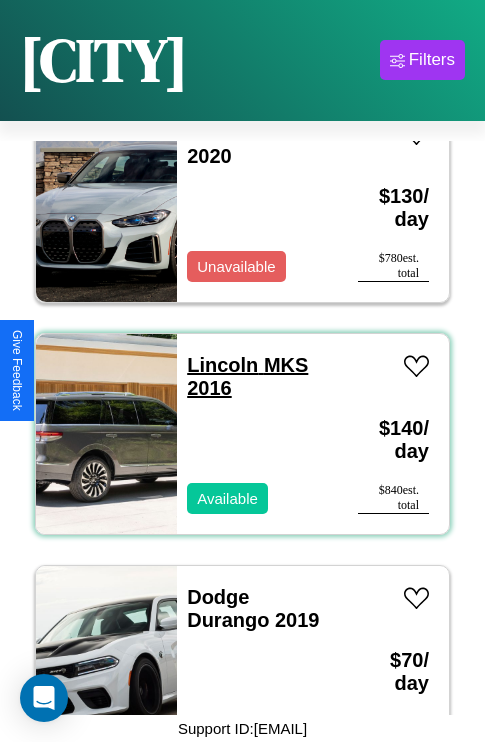 click on "Lincoln   MKS   2016" at bounding box center (247, 376) 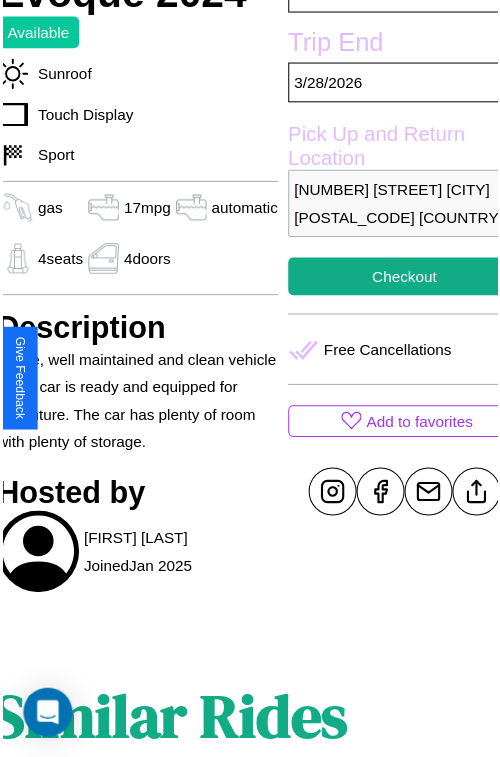 scroll, scrollTop: 600, scrollLeft: 84, axis: both 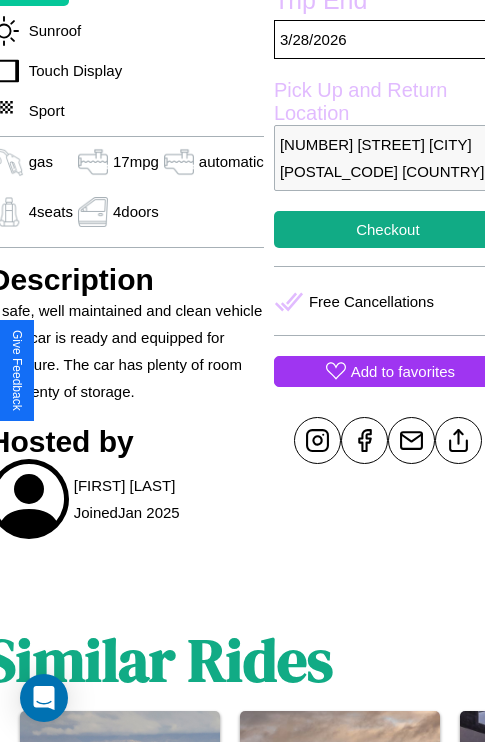click on "Add to favorites" at bounding box center (403, 371) 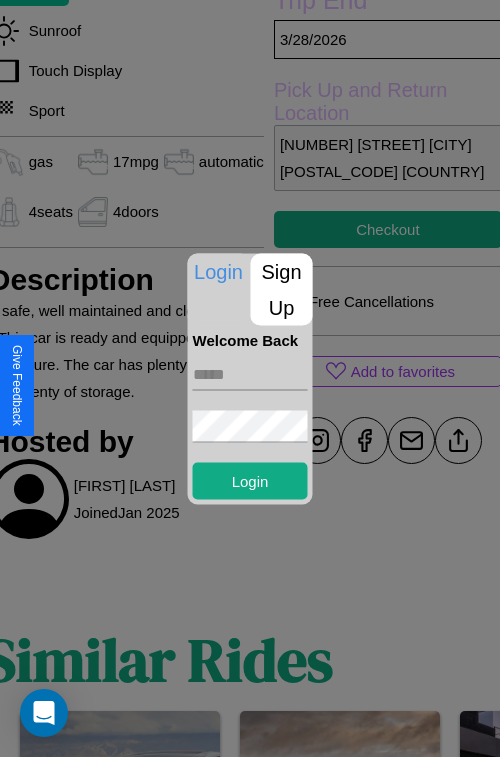 click on "Sign Up" at bounding box center [282, 289] 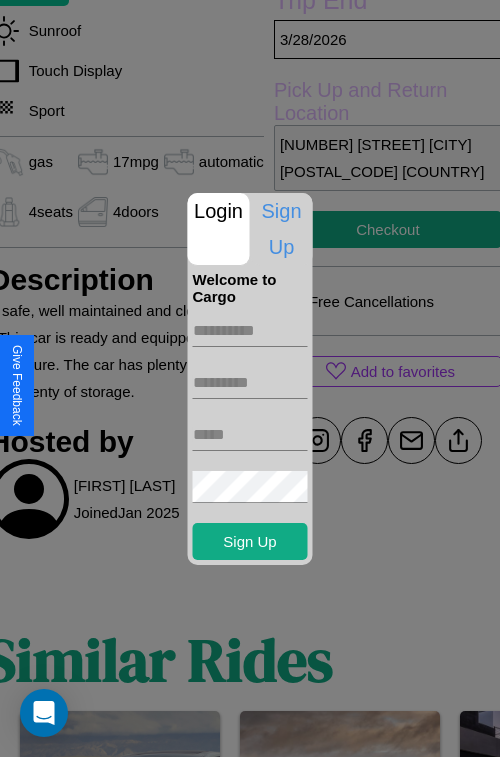 click at bounding box center [250, 331] 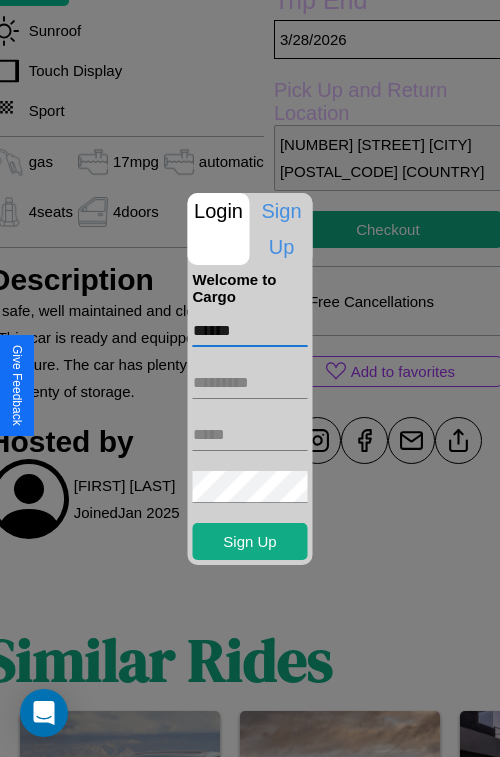 type on "******" 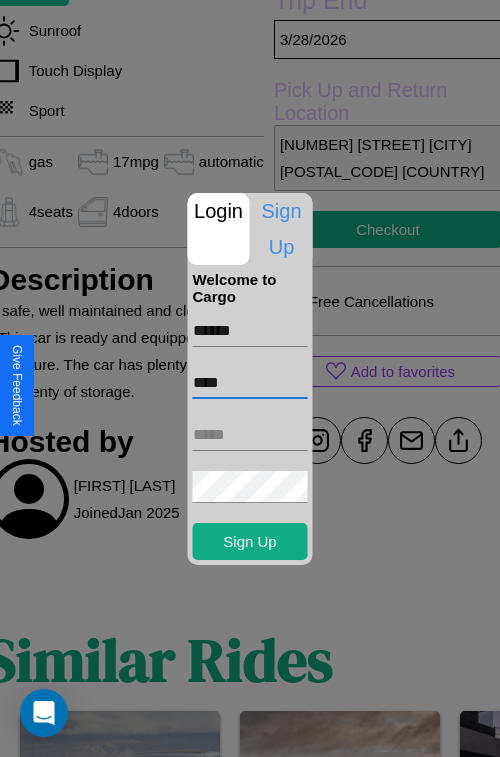 type on "****" 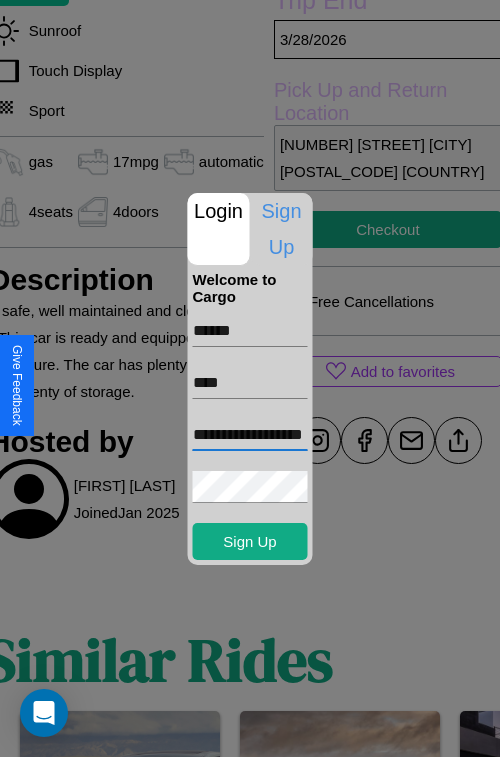 scroll, scrollTop: 0, scrollLeft: 46, axis: horizontal 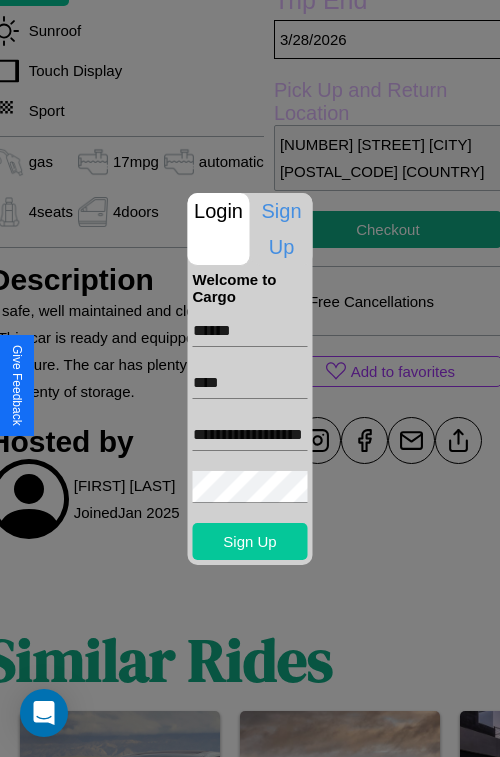 click on "Sign Up" at bounding box center [250, 541] 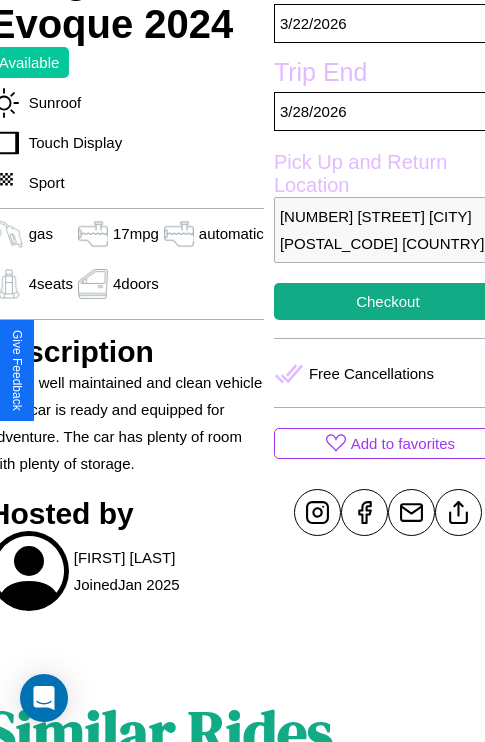 scroll, scrollTop: 458, scrollLeft: 84, axis: both 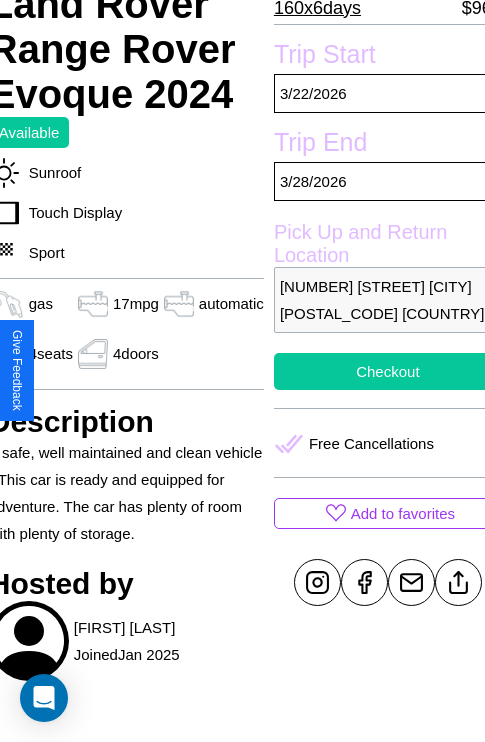 click on "Checkout" at bounding box center [388, 371] 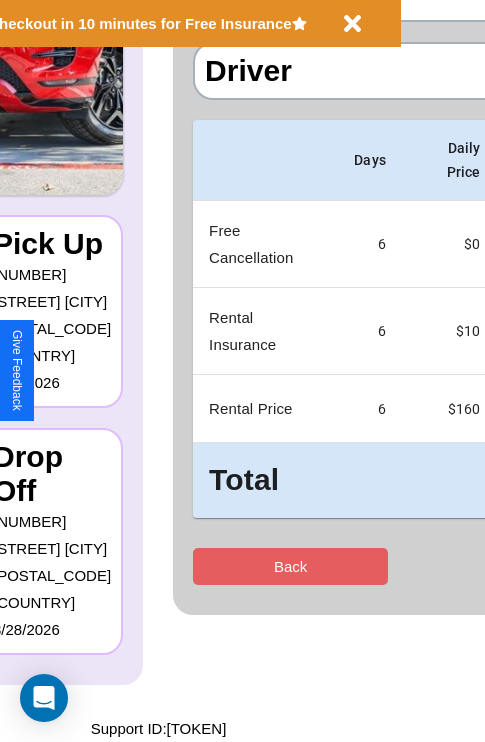 scroll, scrollTop: 0, scrollLeft: 0, axis: both 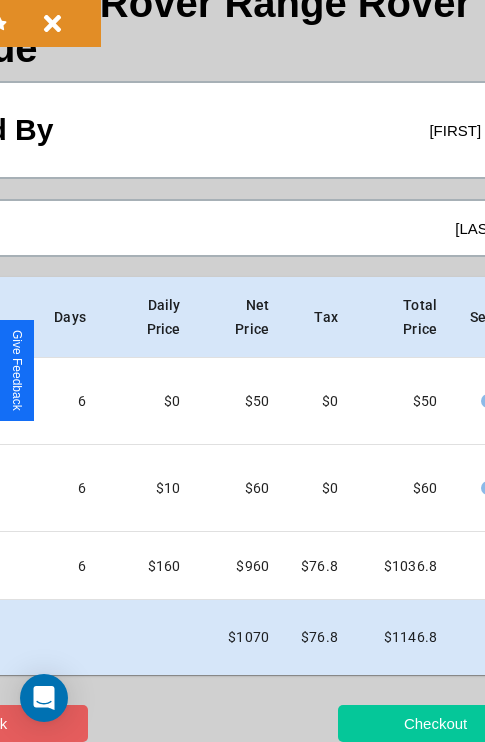 click on "Checkout" at bounding box center [435, 723] 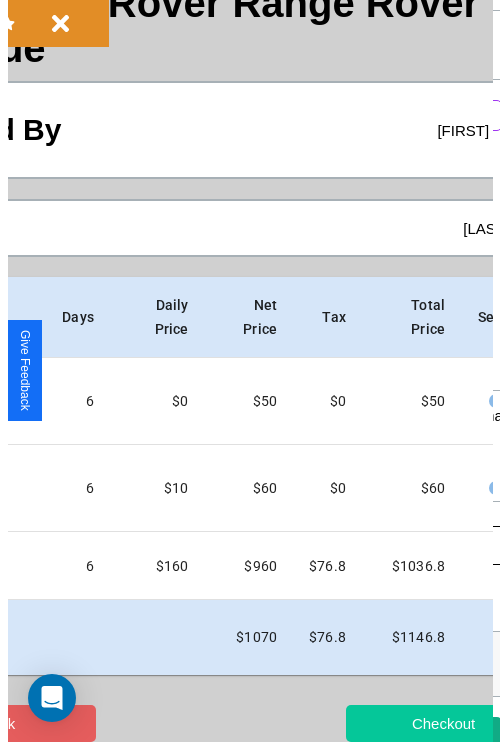scroll, scrollTop: 0, scrollLeft: 0, axis: both 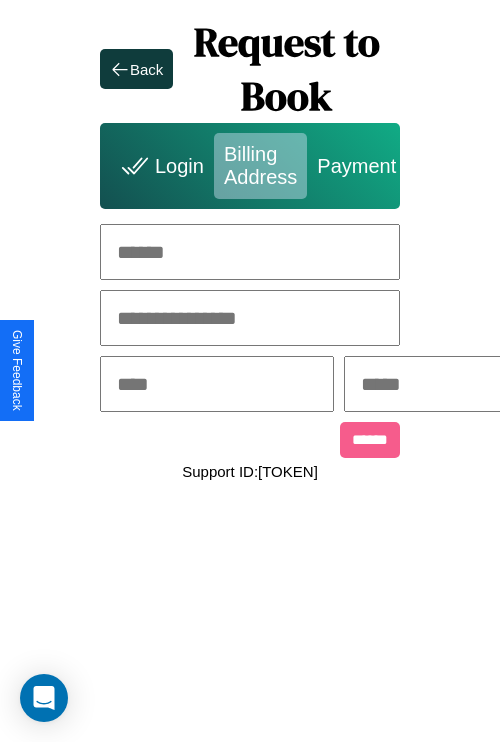 click at bounding box center (250, 252) 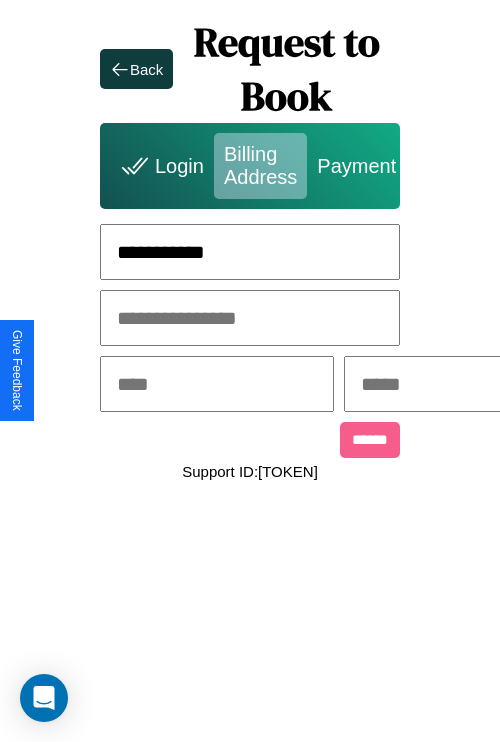 type on "**********" 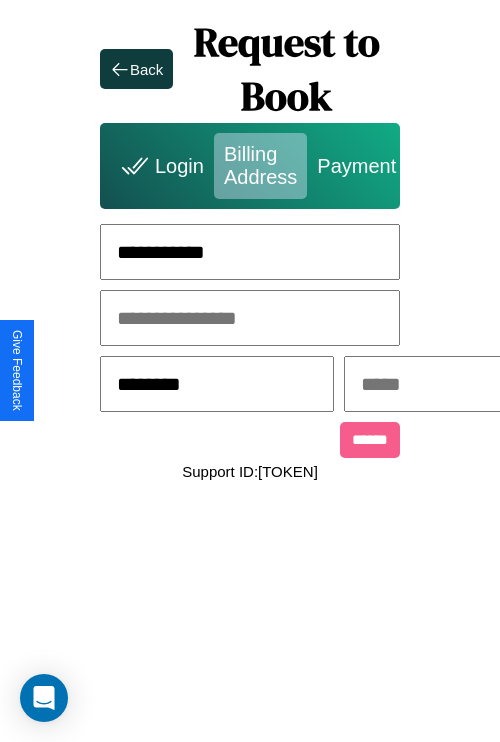 type on "********" 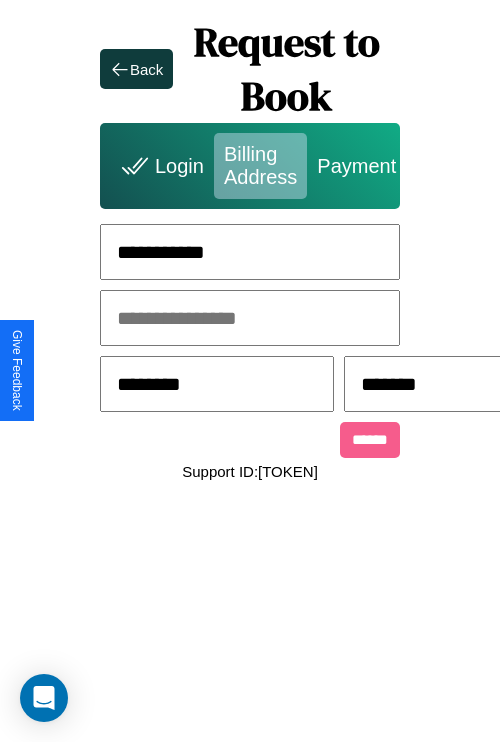 scroll, scrollTop: 0, scrollLeft: 517, axis: horizontal 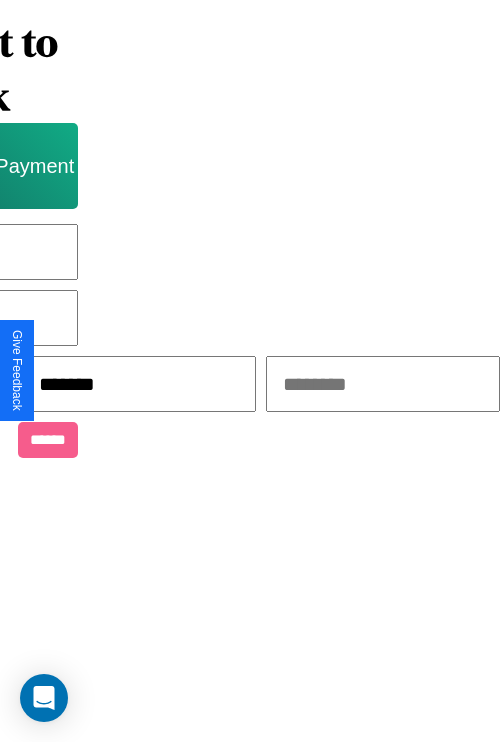 type on "*******" 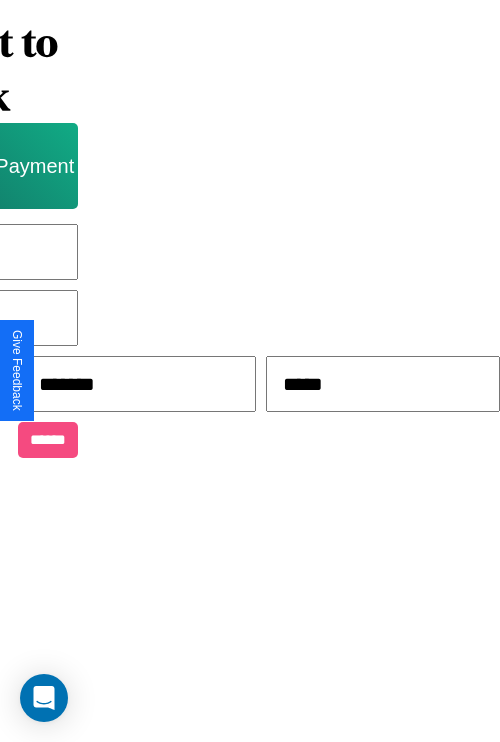 type on "*****" 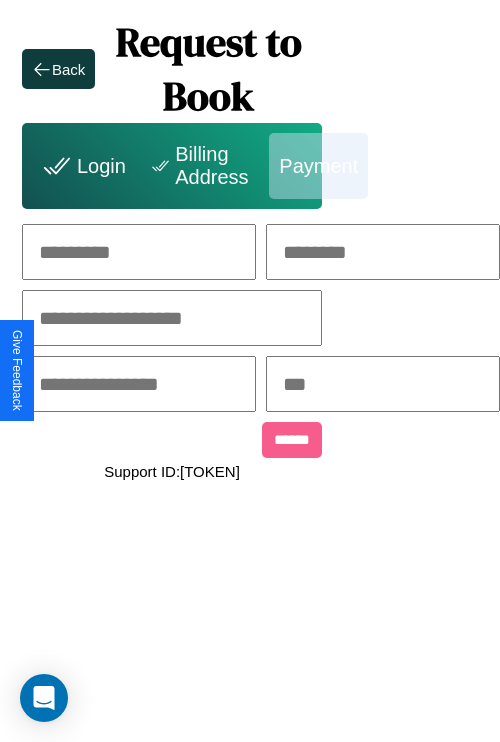 scroll, scrollTop: 0, scrollLeft: 208, axis: horizontal 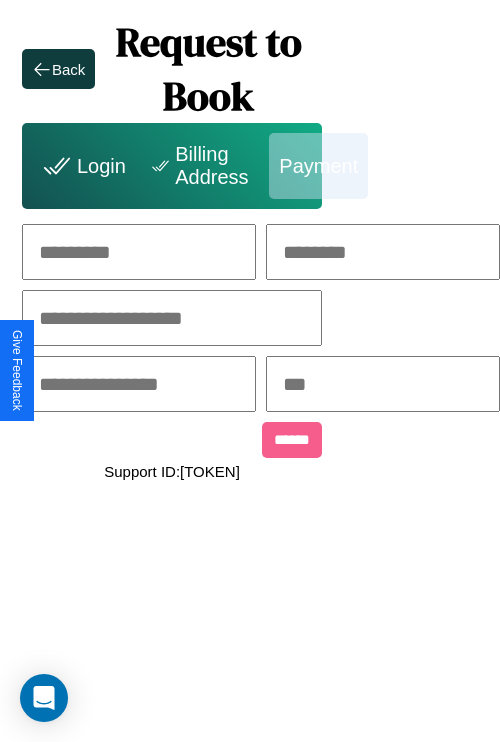 click at bounding box center [139, 252] 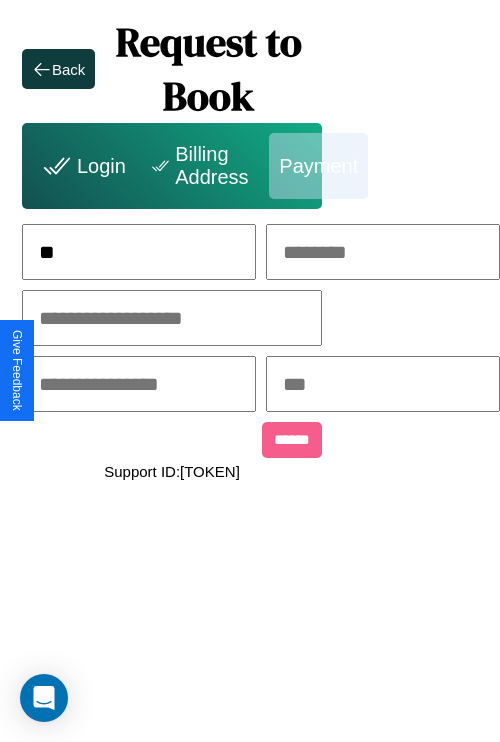 scroll, scrollTop: 0, scrollLeft: 127, axis: horizontal 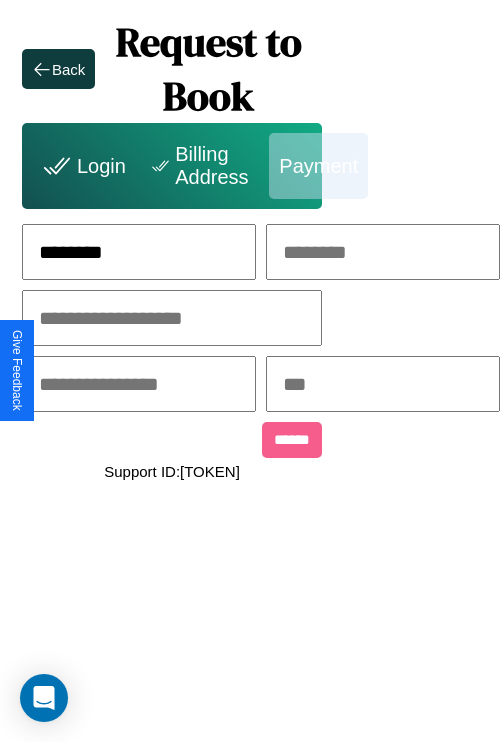 type on "********" 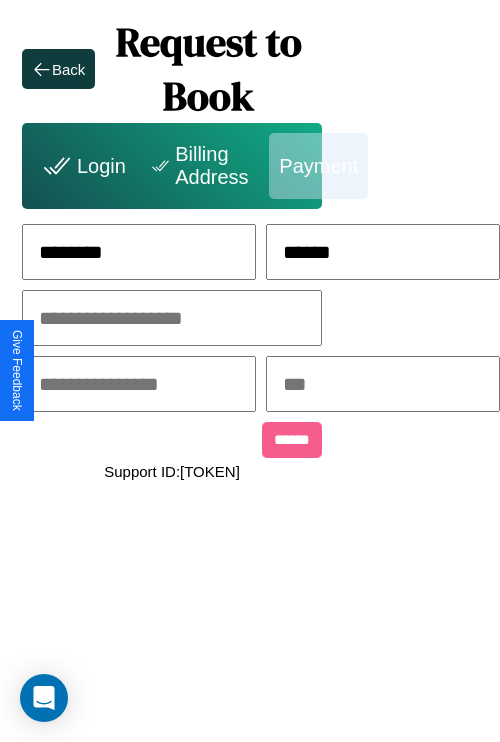 type on "******" 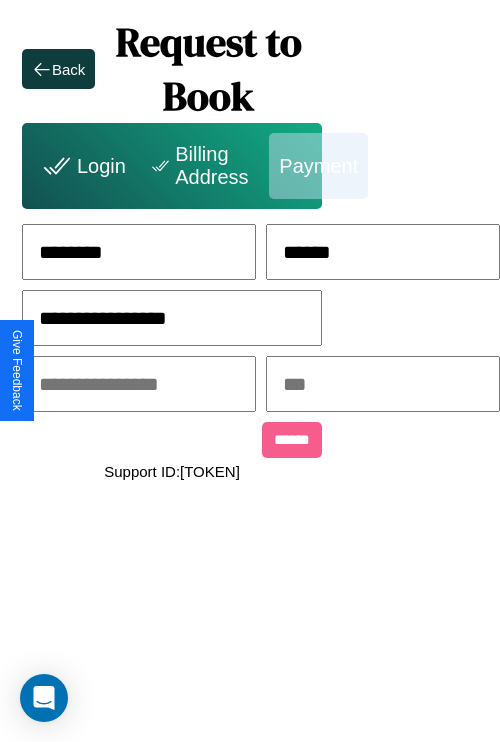 type on "**********" 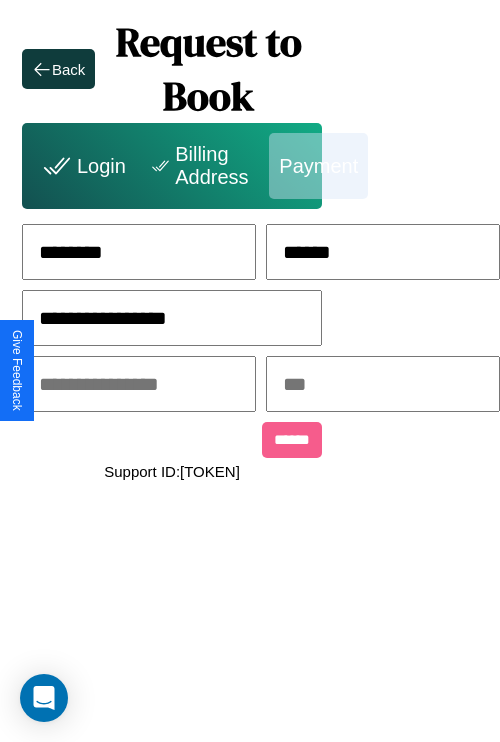 click at bounding box center (139, 384) 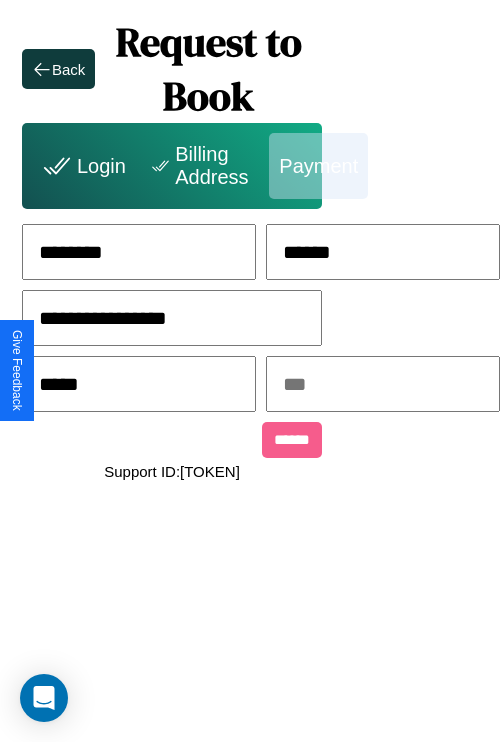 type on "*****" 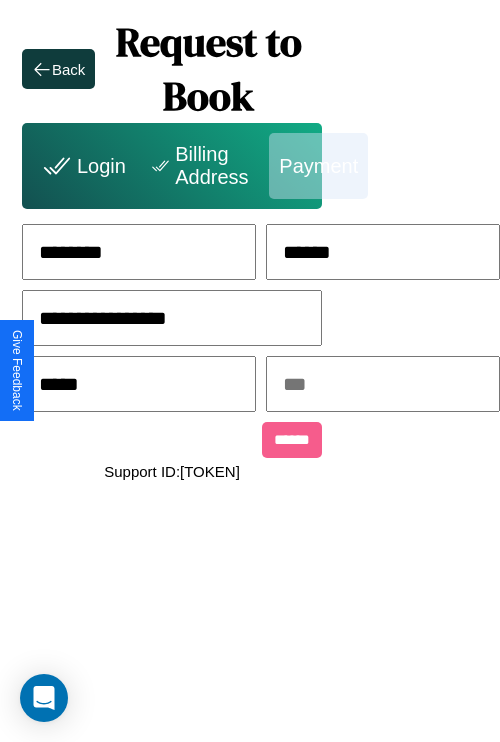 click at bounding box center (383, 384) 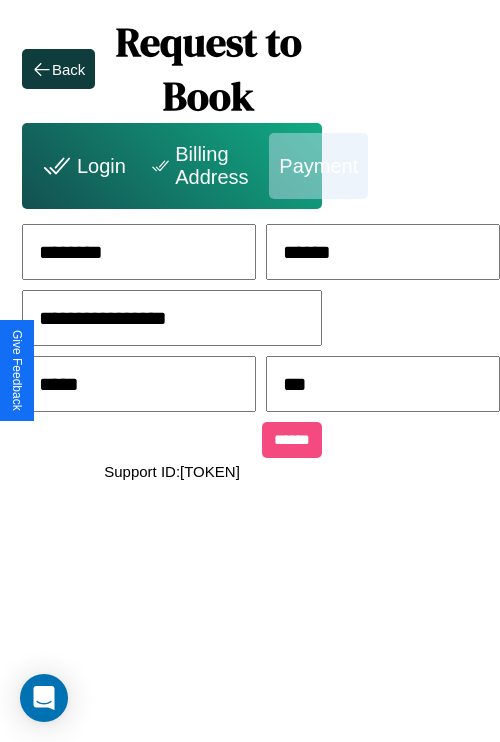 type on "***" 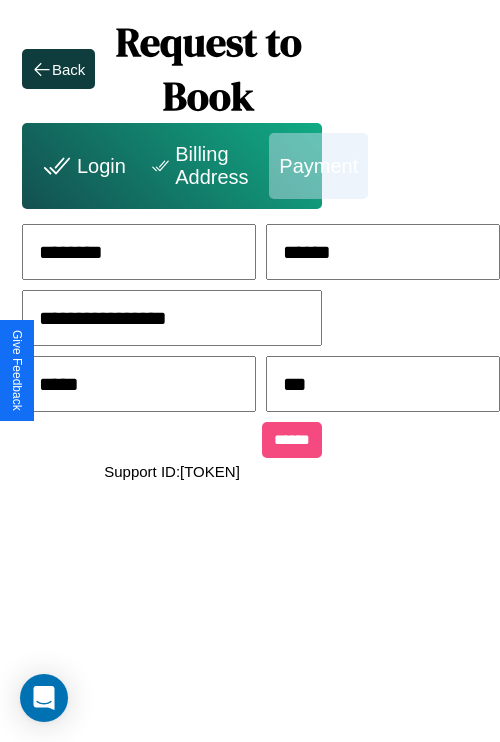 click on "******" at bounding box center (292, 440) 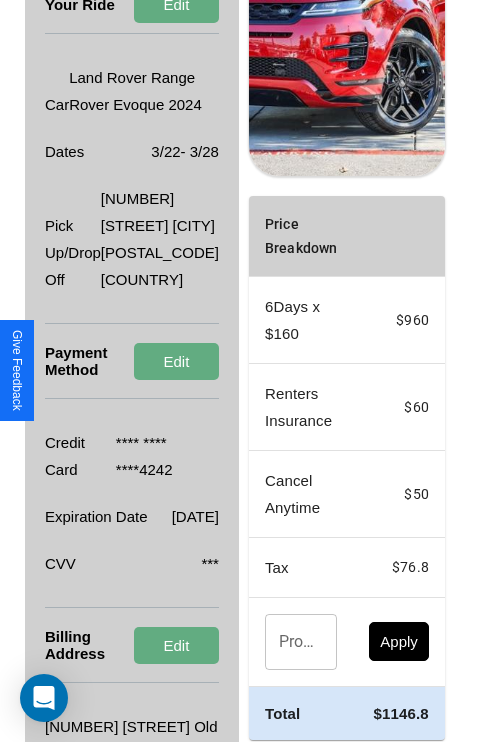 scroll, scrollTop: 509, scrollLeft: 72, axis: both 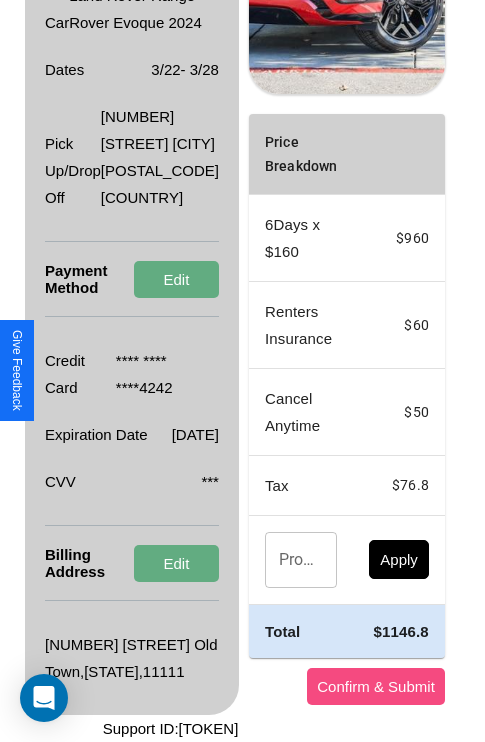 click on "Confirm & Submit" at bounding box center (376, 686) 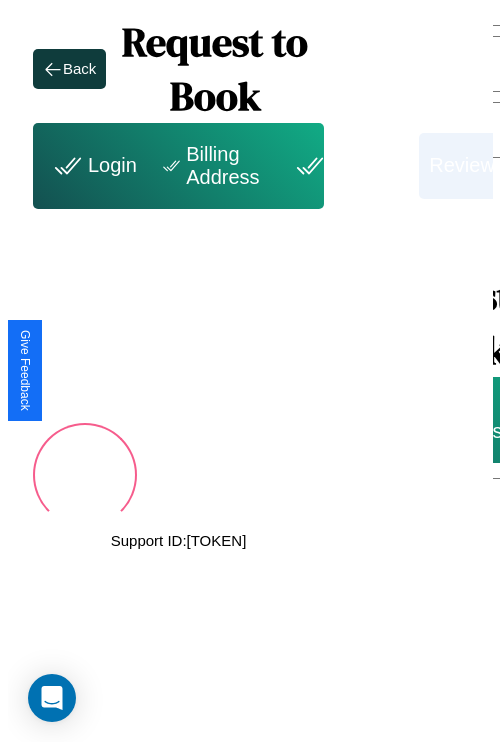 scroll, scrollTop: 0, scrollLeft: 72, axis: horizontal 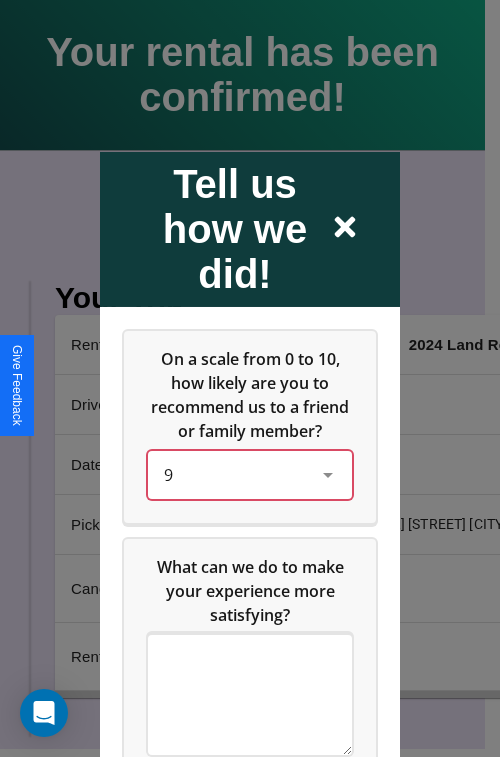 click on "9" at bounding box center [234, 474] 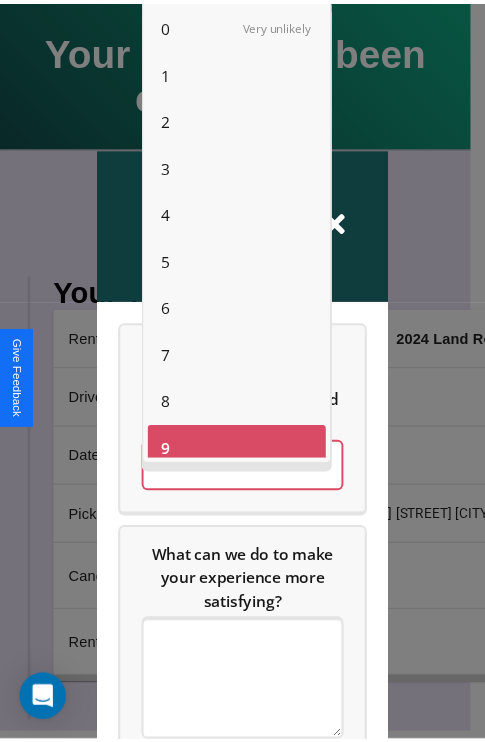 scroll, scrollTop: 14, scrollLeft: 0, axis: vertical 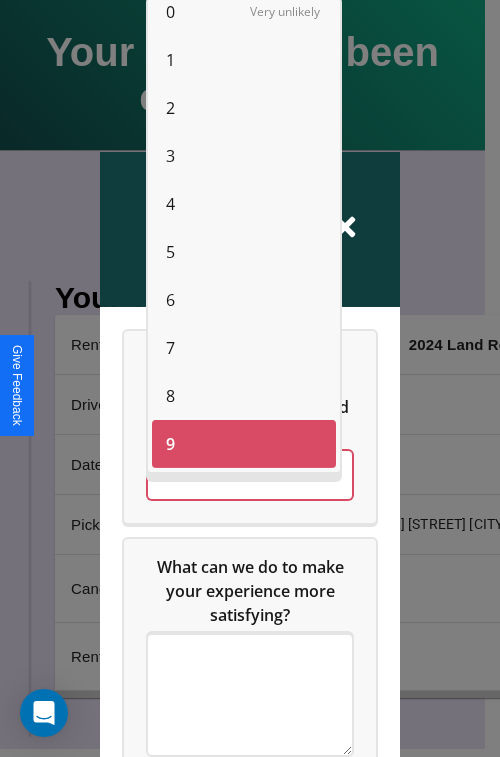 click on "2" at bounding box center (170, 108) 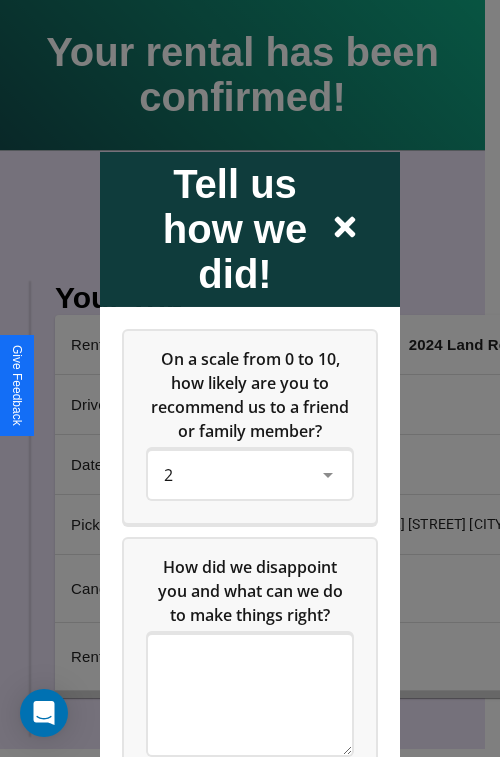 click 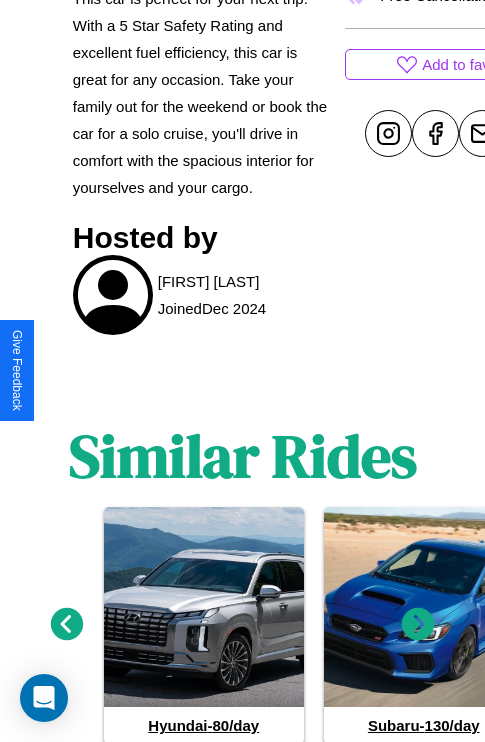 scroll, scrollTop: 949, scrollLeft: 0, axis: vertical 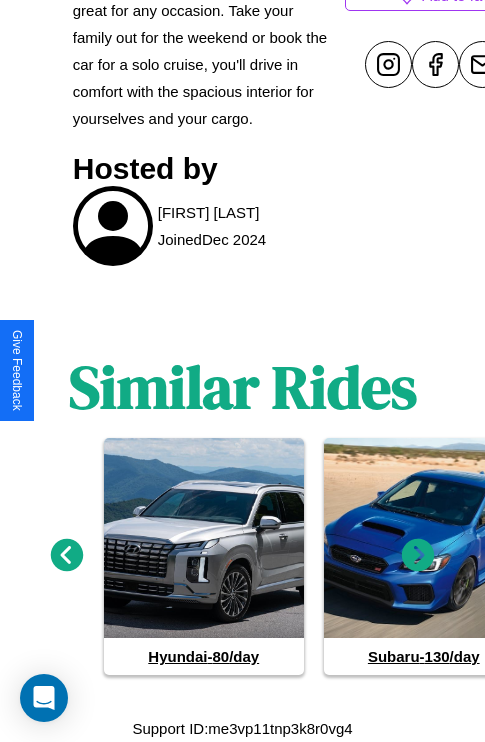 click 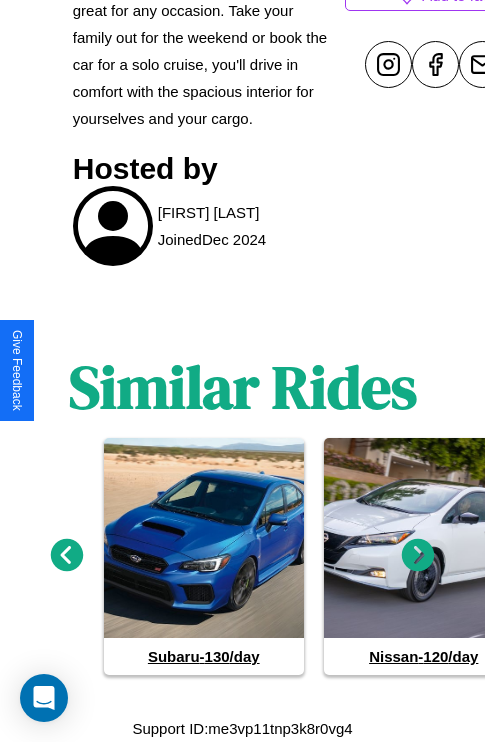 click 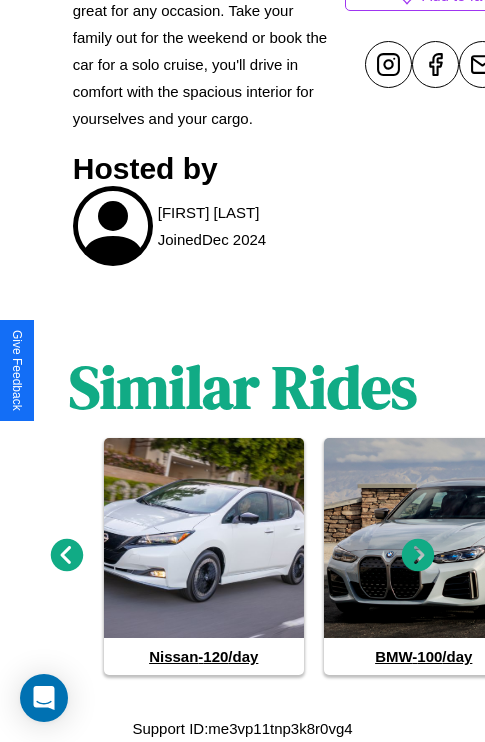 click 